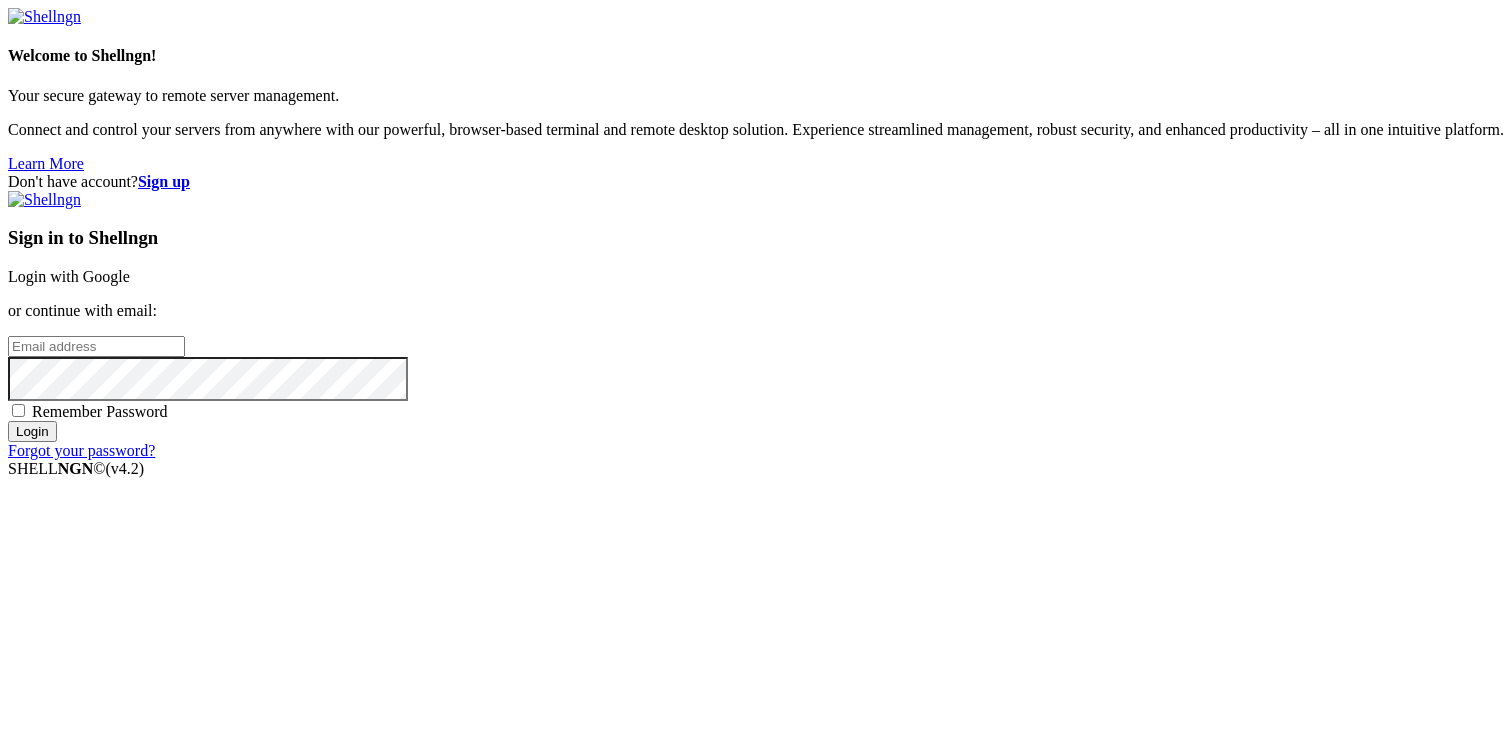 scroll, scrollTop: 0, scrollLeft: 0, axis: both 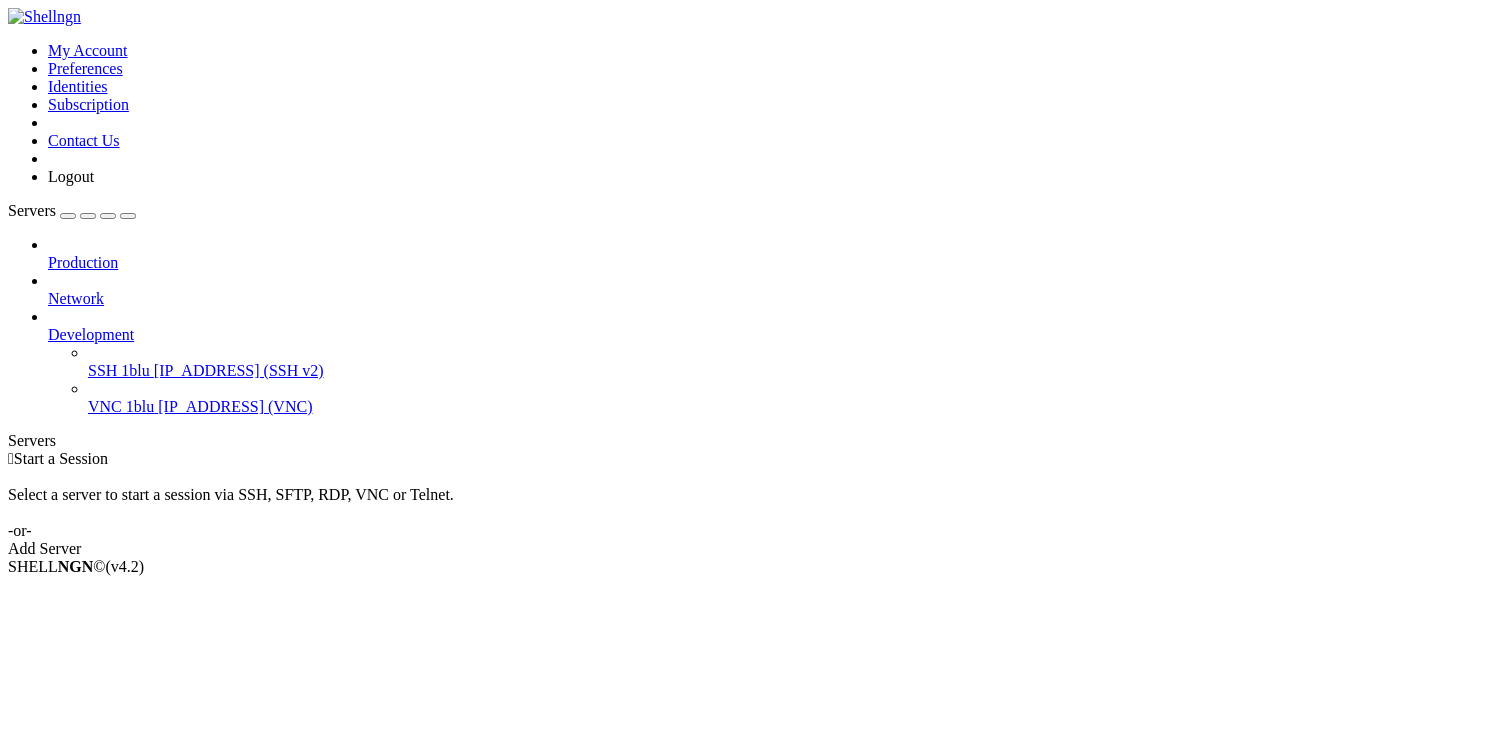 click on "[IP_ADDRESS] (SSH v2)" at bounding box center [239, 370] 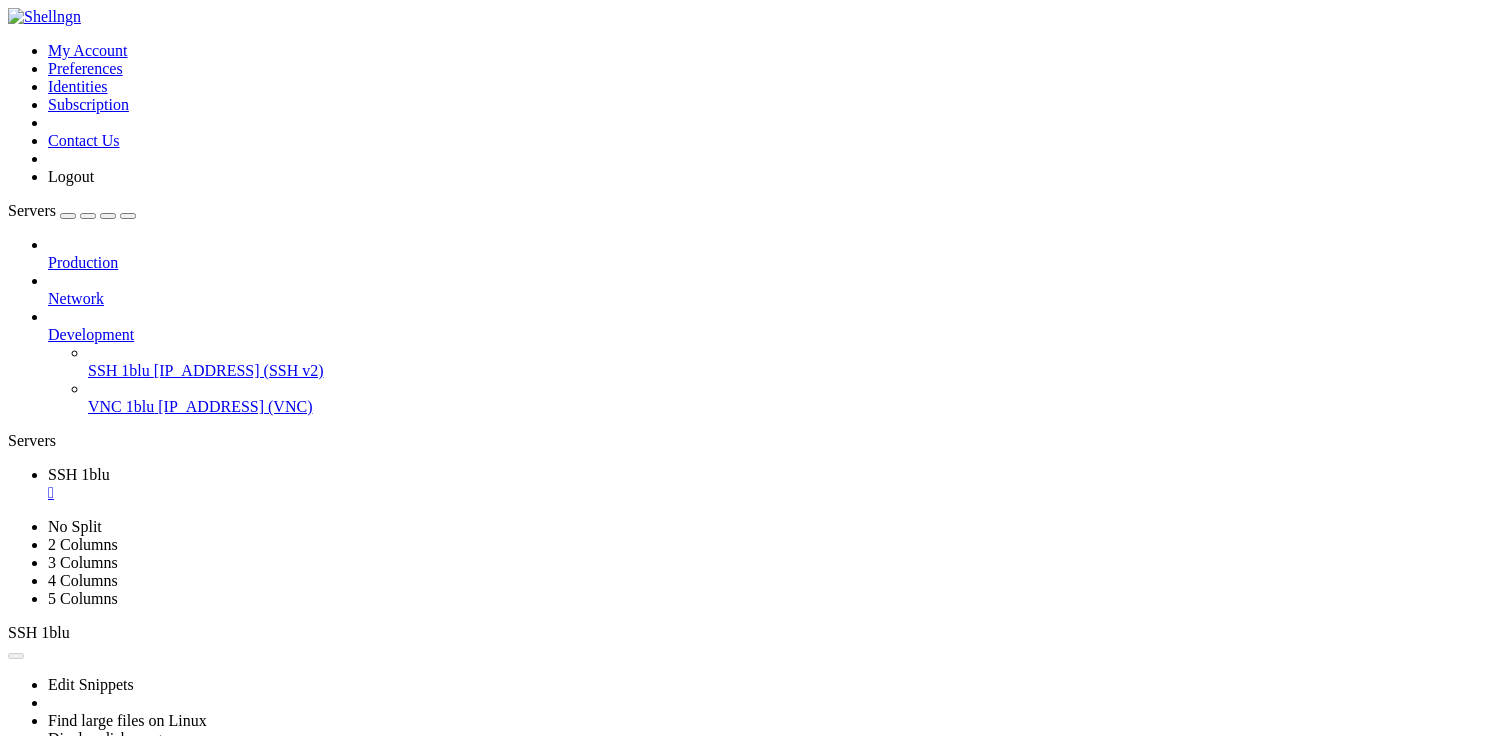 scroll, scrollTop: 0, scrollLeft: 0, axis: both 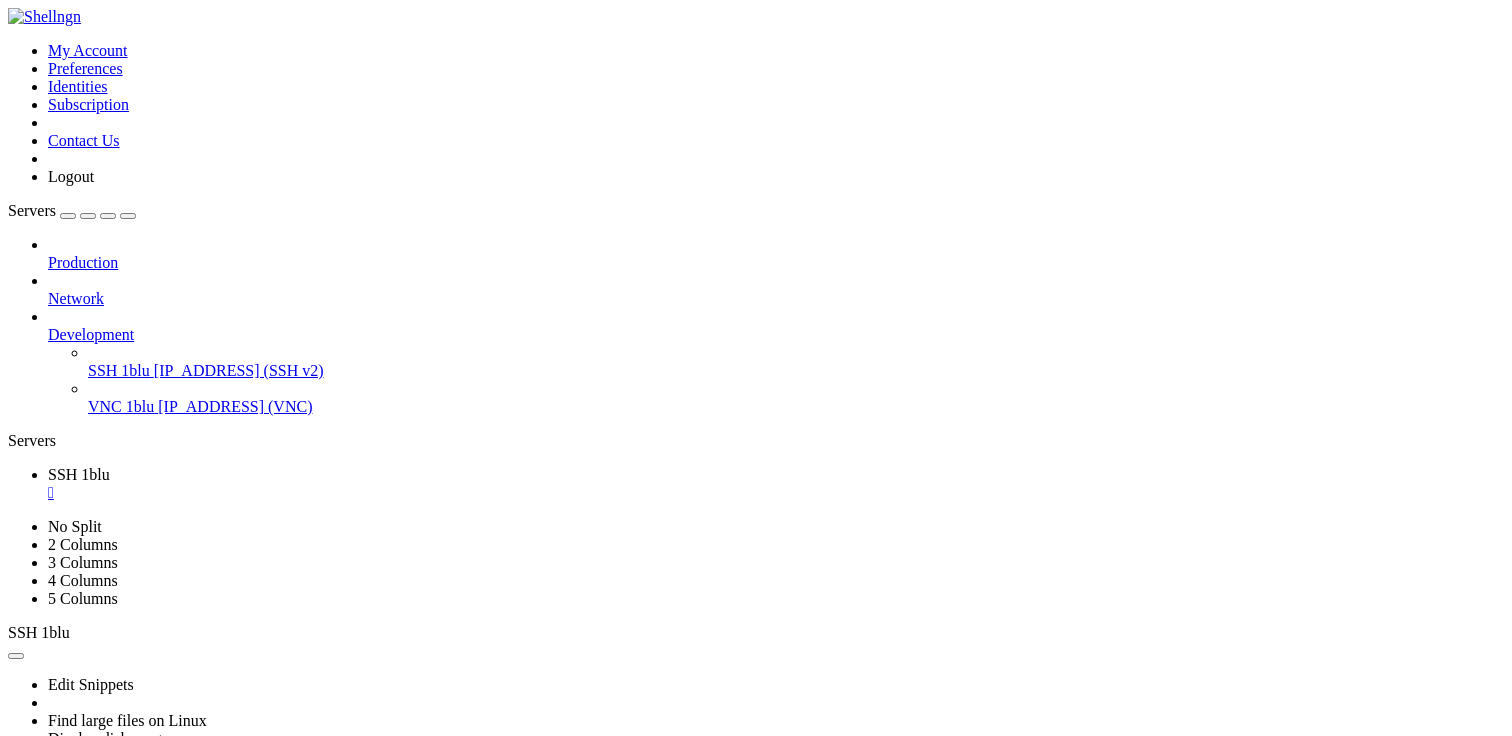 click 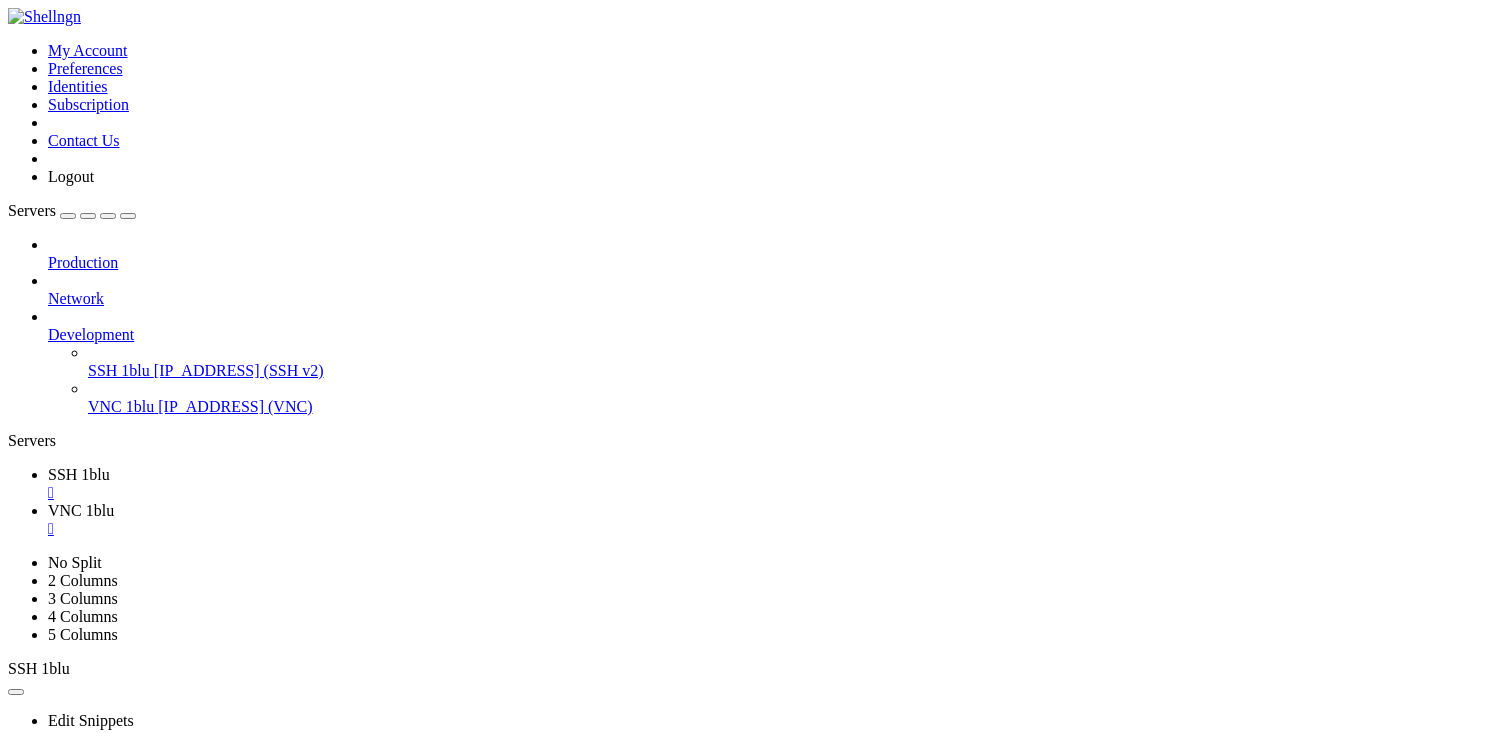 scroll, scrollTop: 0, scrollLeft: 0, axis: both 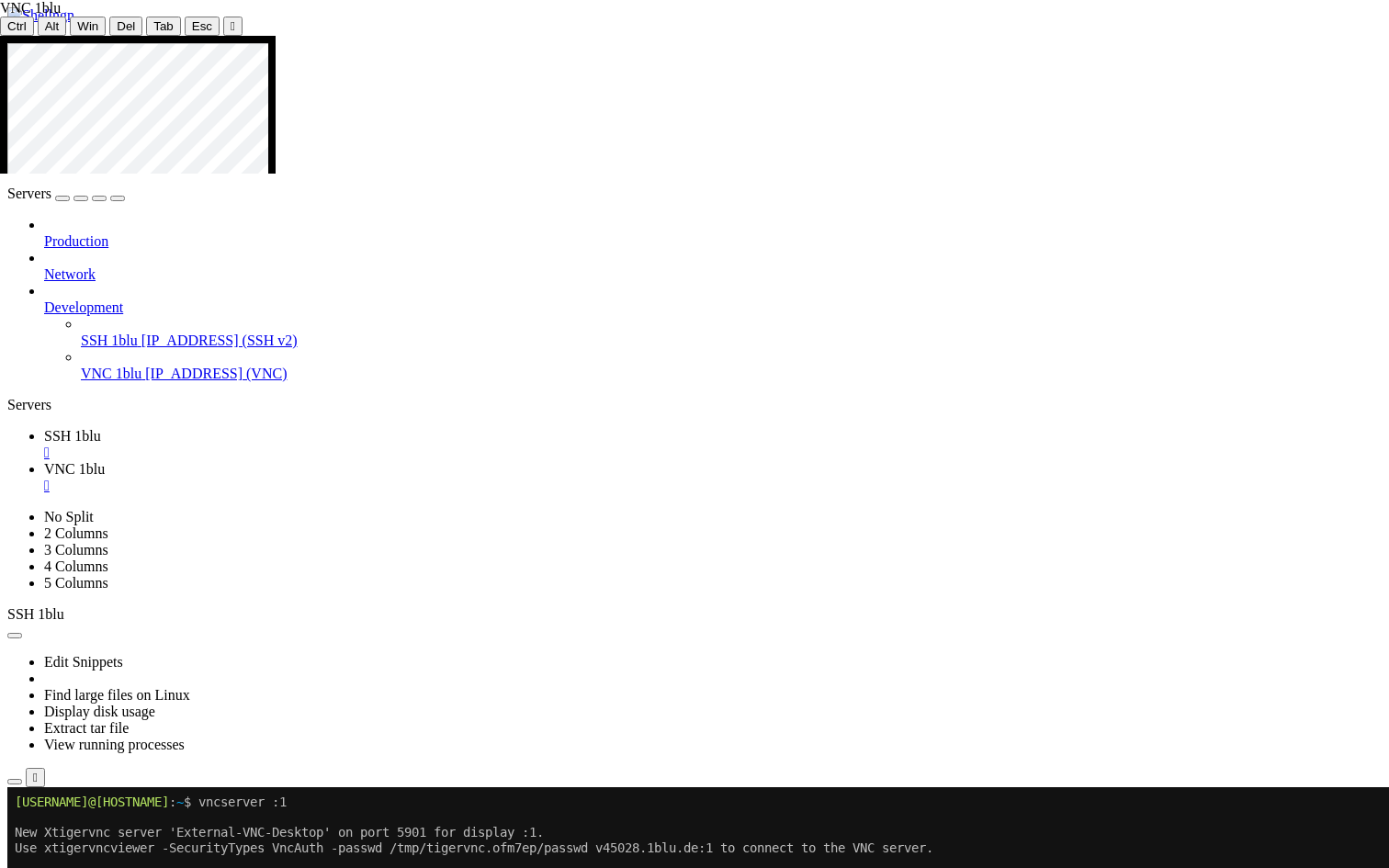 click at bounding box center [699, 1343] 